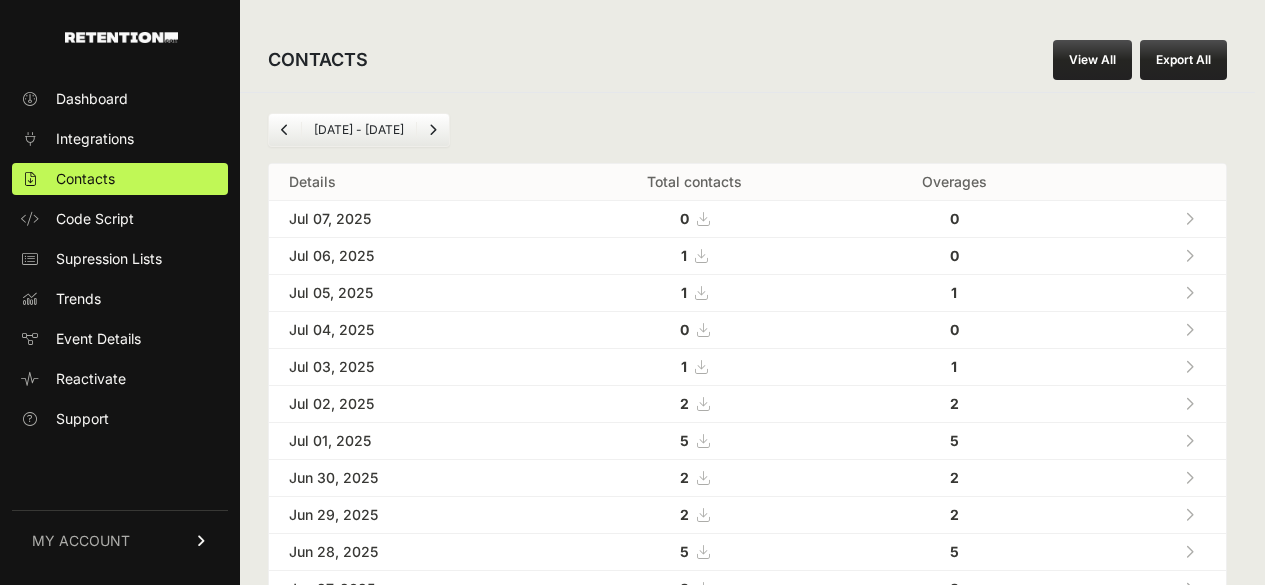 scroll, scrollTop: 0, scrollLeft: 0, axis: both 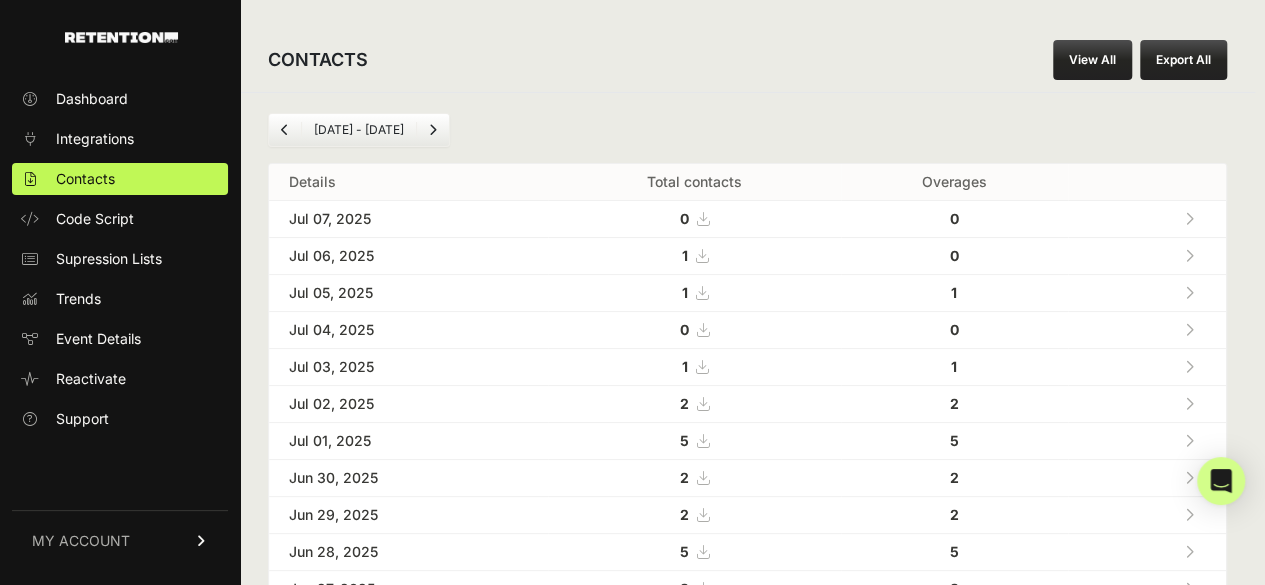 click at bounding box center (1189, 255) 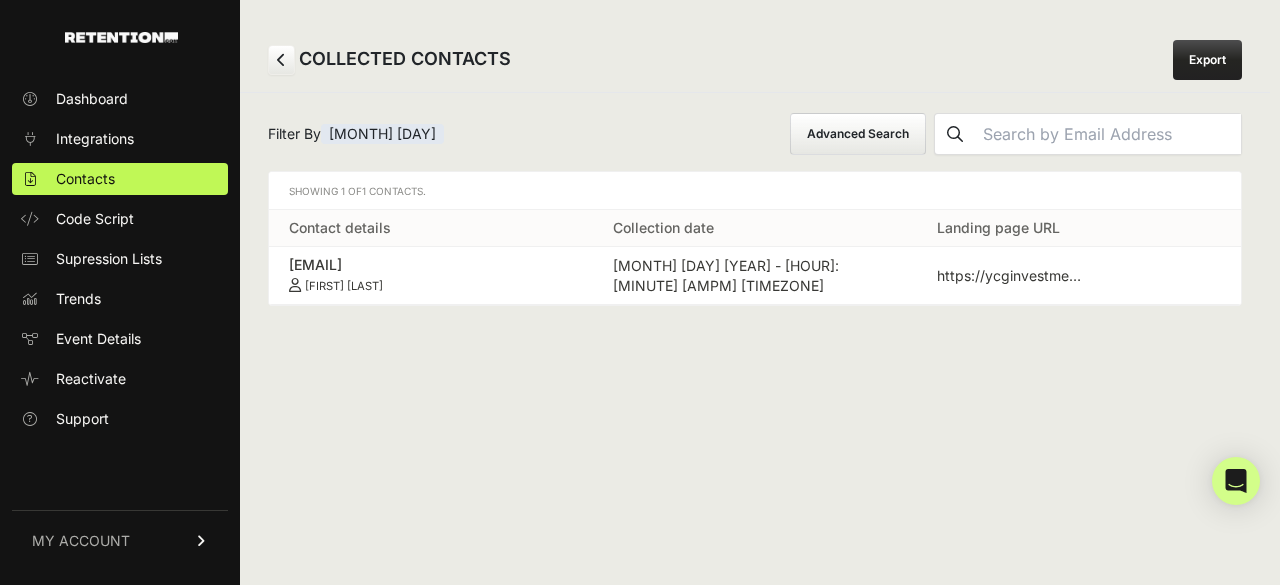 scroll, scrollTop: 0, scrollLeft: 0, axis: both 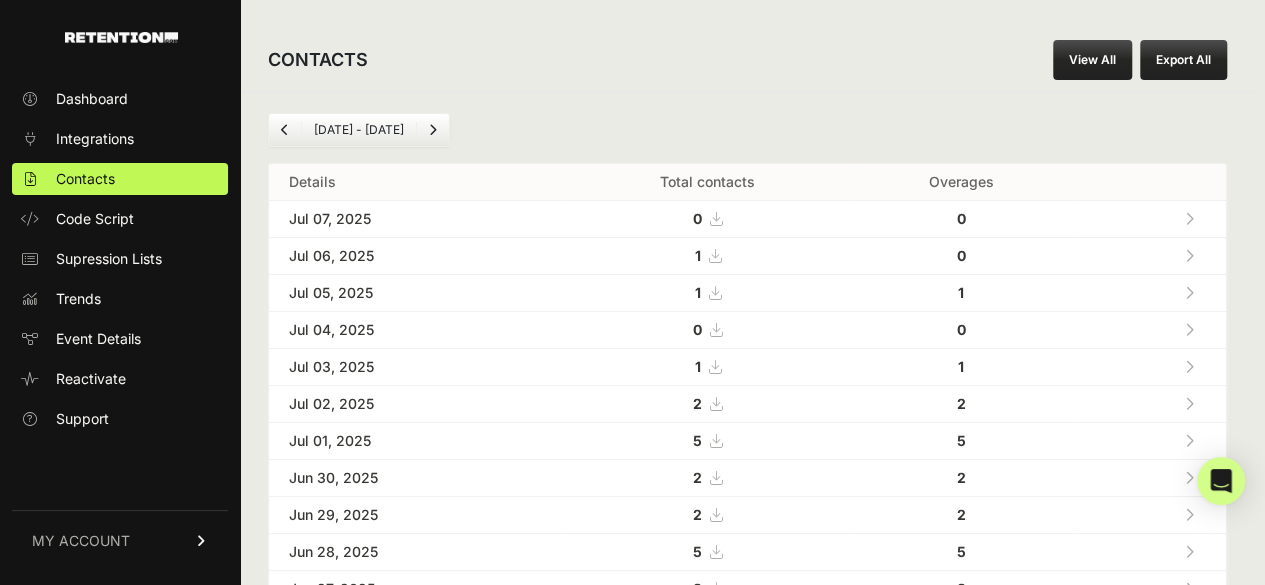 click at bounding box center (1189, 293) 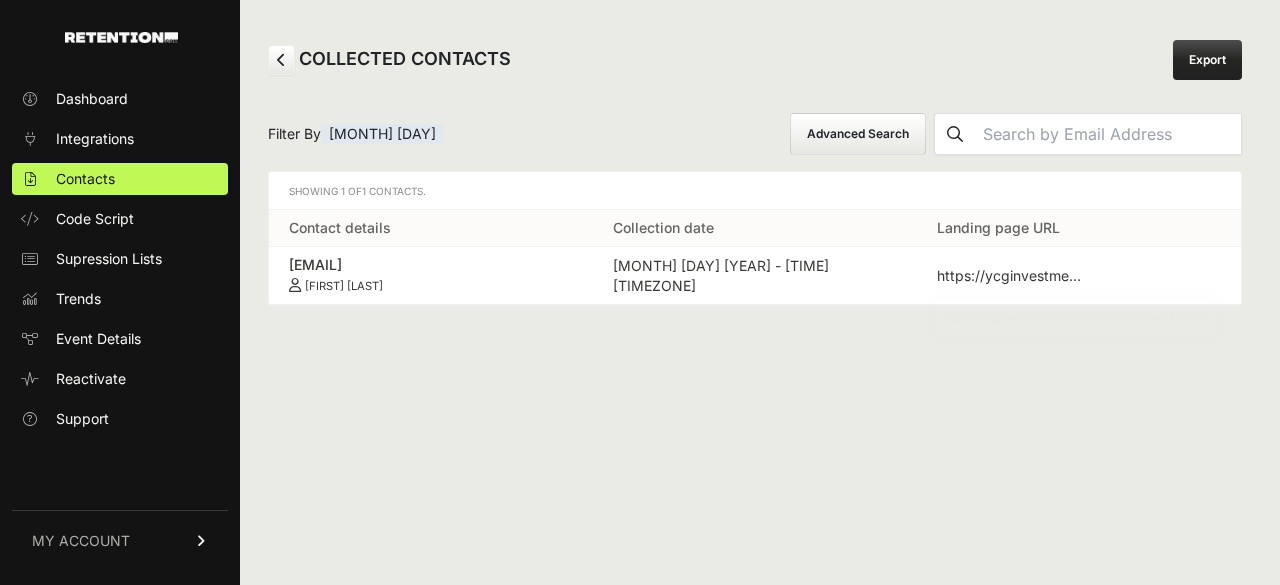 scroll, scrollTop: 0, scrollLeft: 0, axis: both 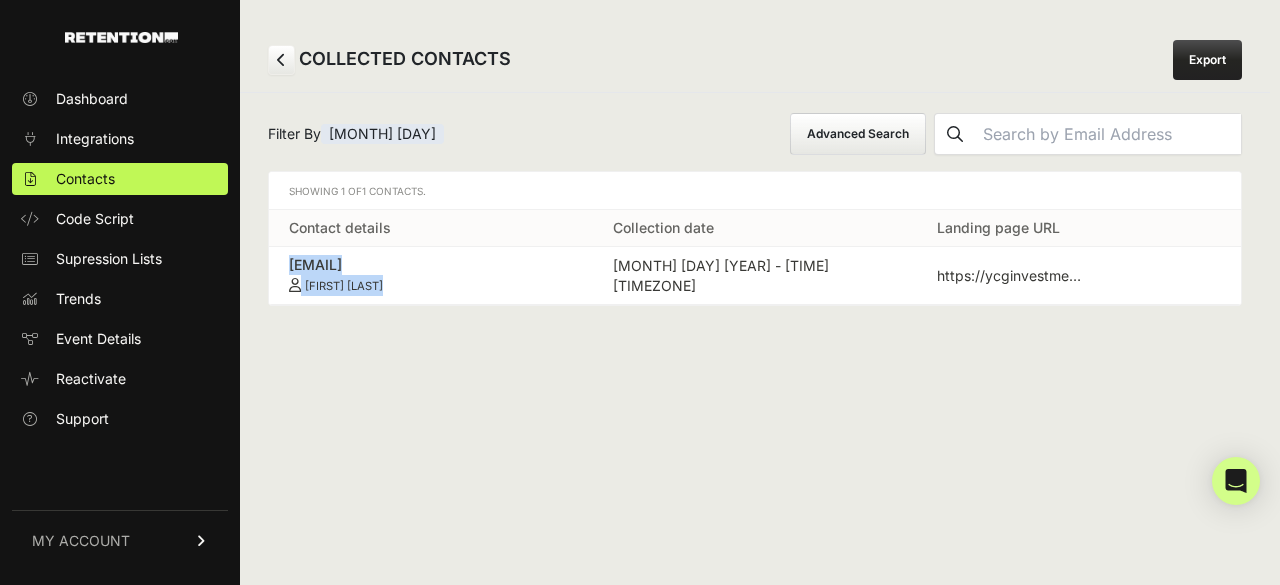 drag, startPoint x: 283, startPoint y: 265, endPoint x: 430, endPoint y: 295, distance: 150.03 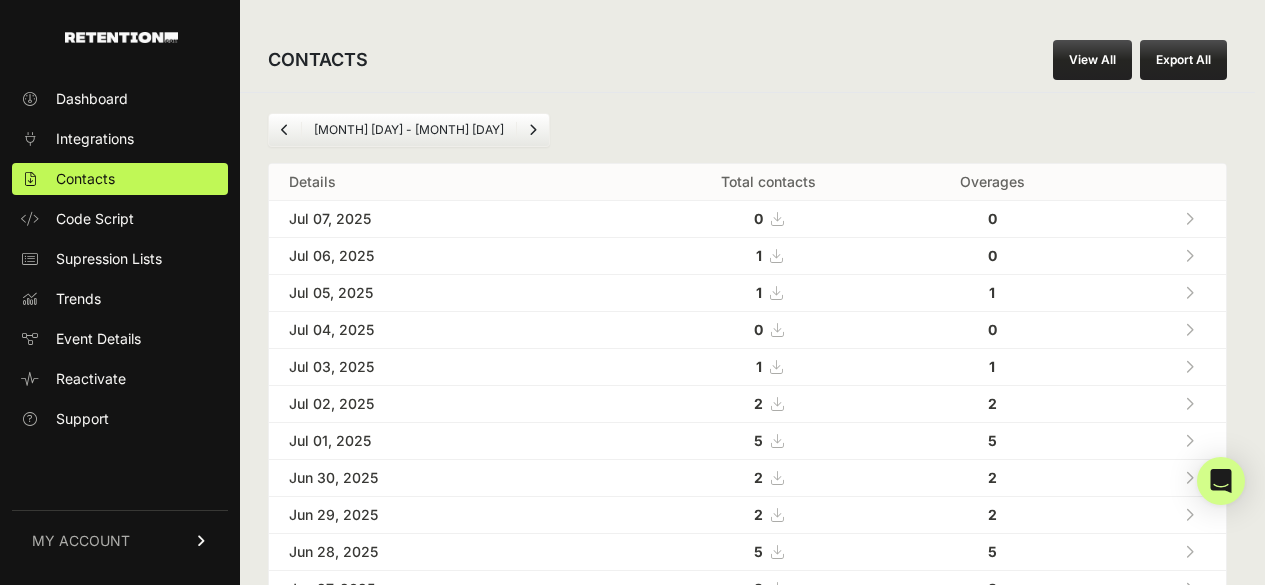 scroll, scrollTop: 0, scrollLeft: 0, axis: both 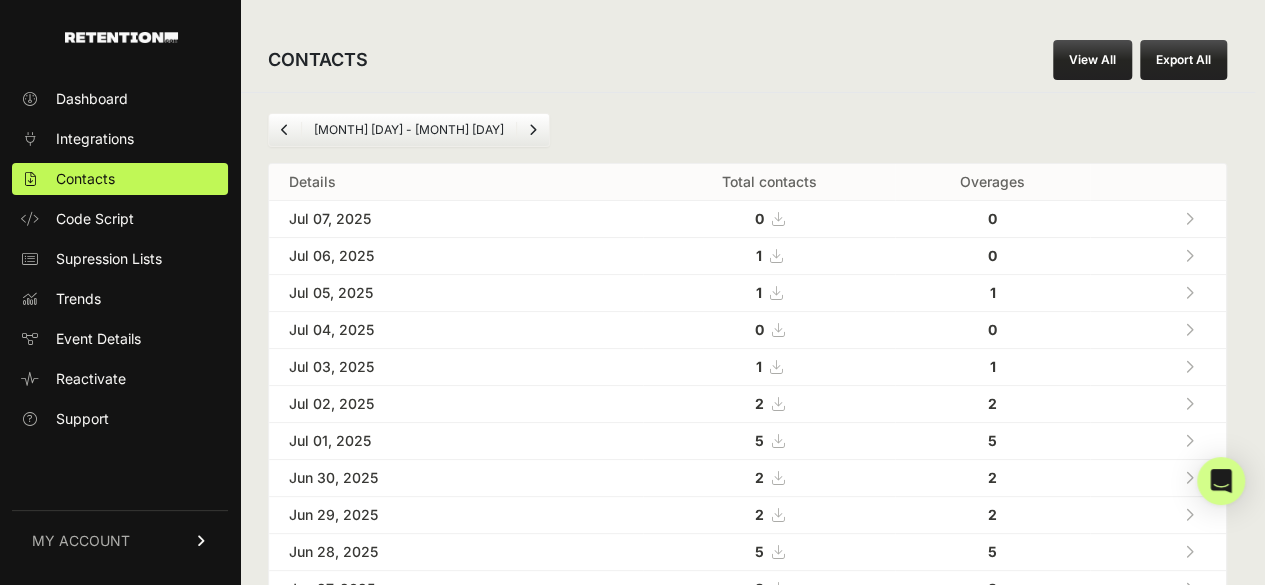 click at bounding box center [1189, 366] 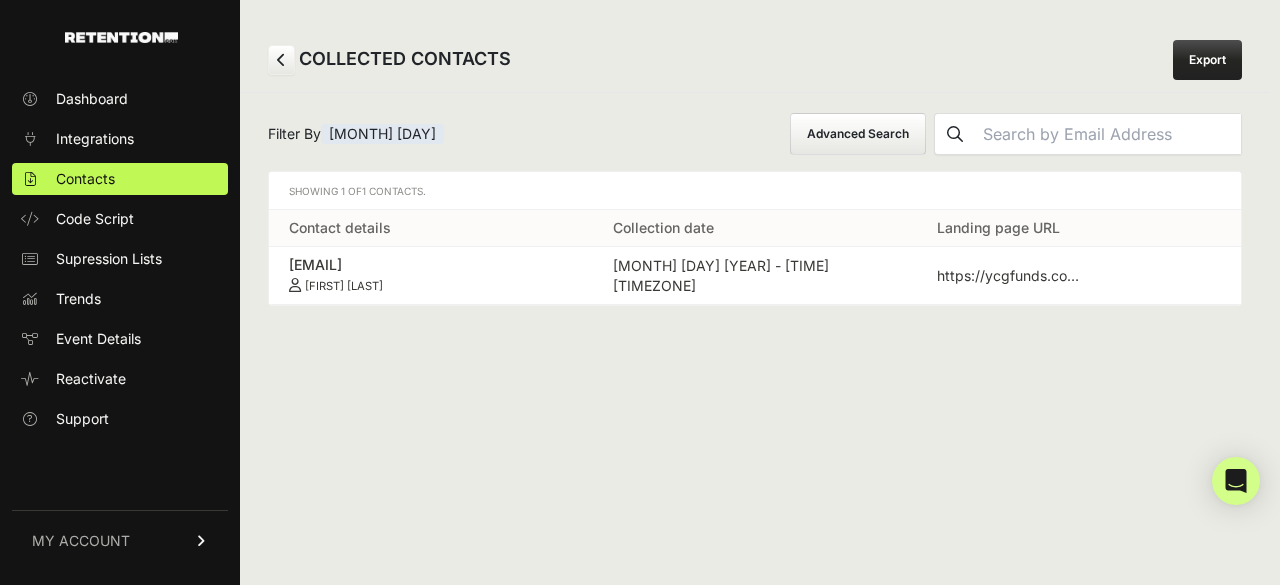 scroll, scrollTop: 0, scrollLeft: 0, axis: both 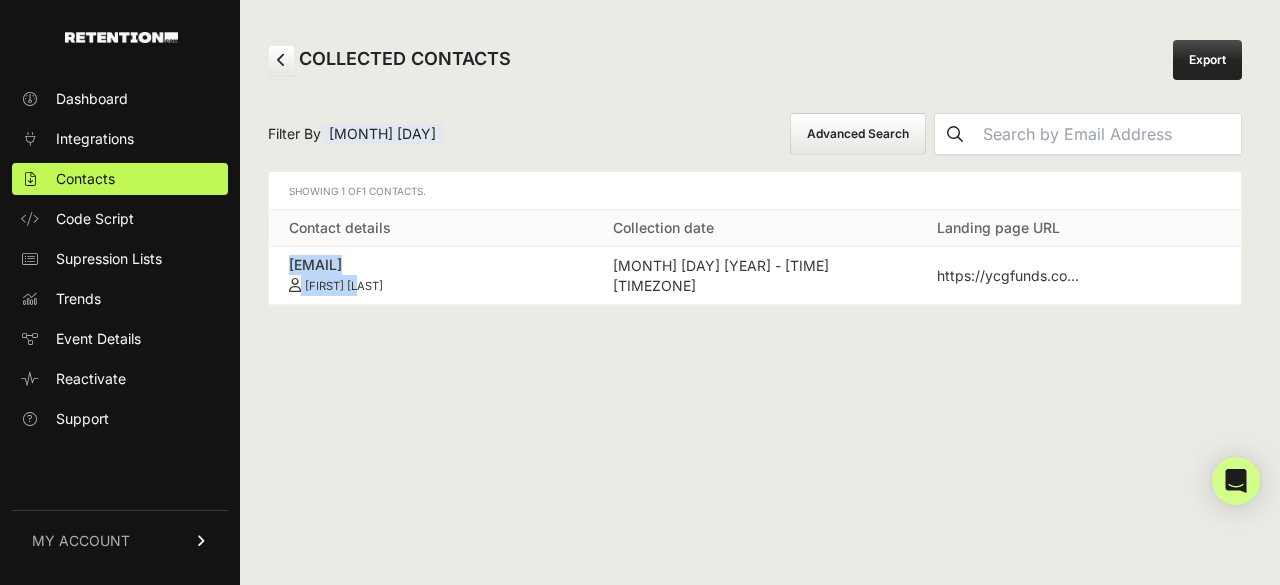 drag, startPoint x: 278, startPoint y: 263, endPoint x: 423, endPoint y: 285, distance: 146.65947 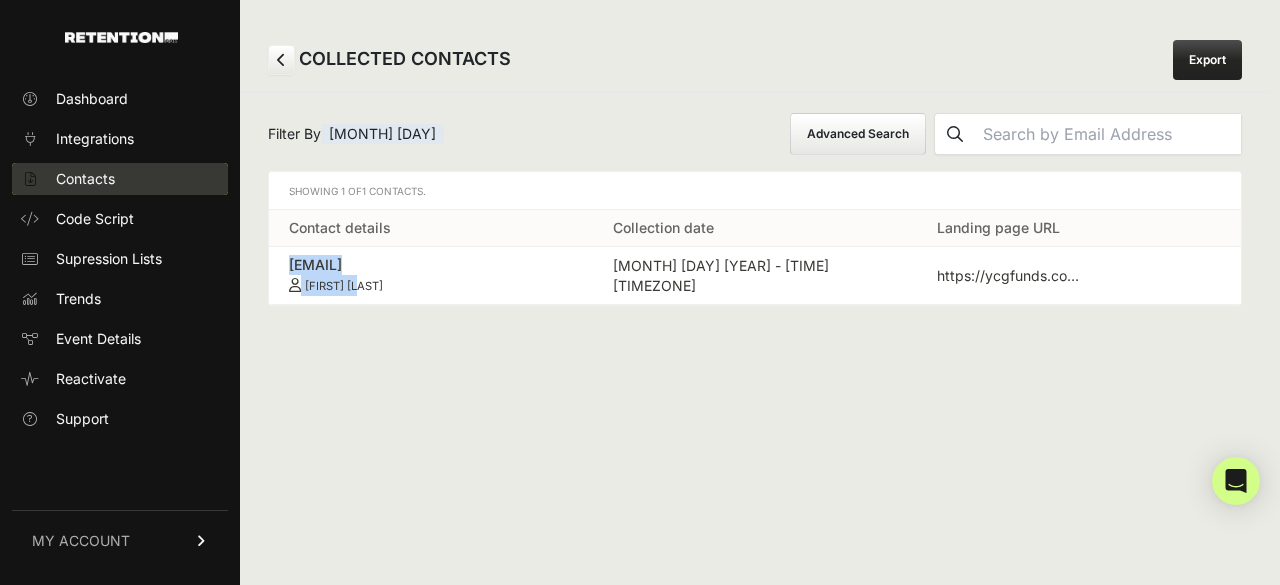click on "Contacts" at bounding box center (85, 179) 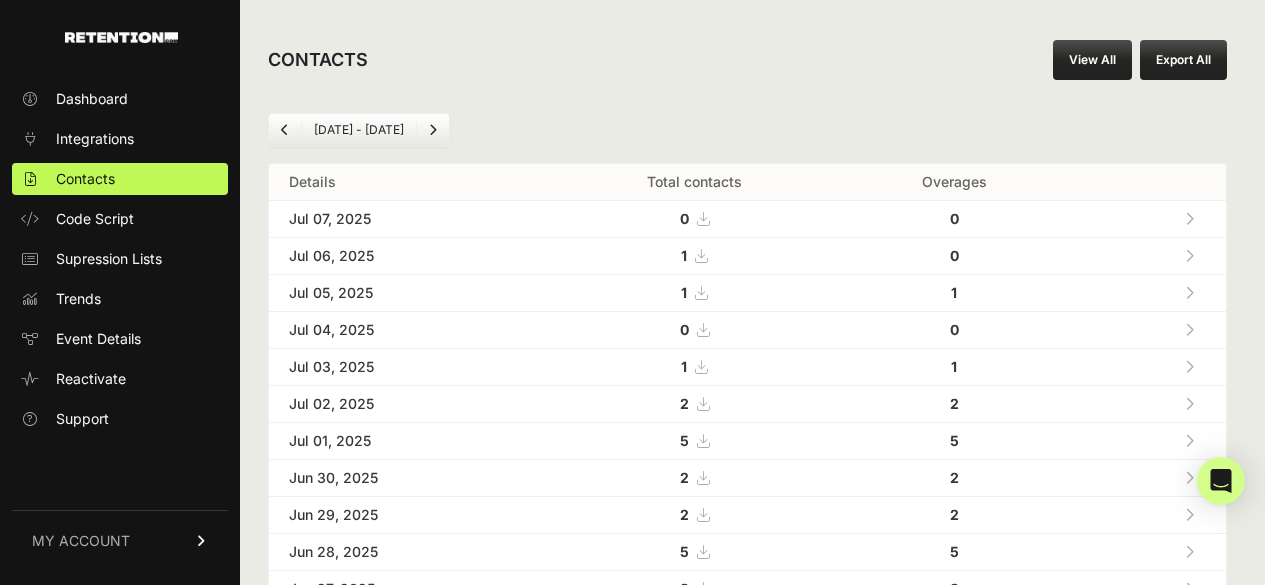 scroll, scrollTop: 0, scrollLeft: 0, axis: both 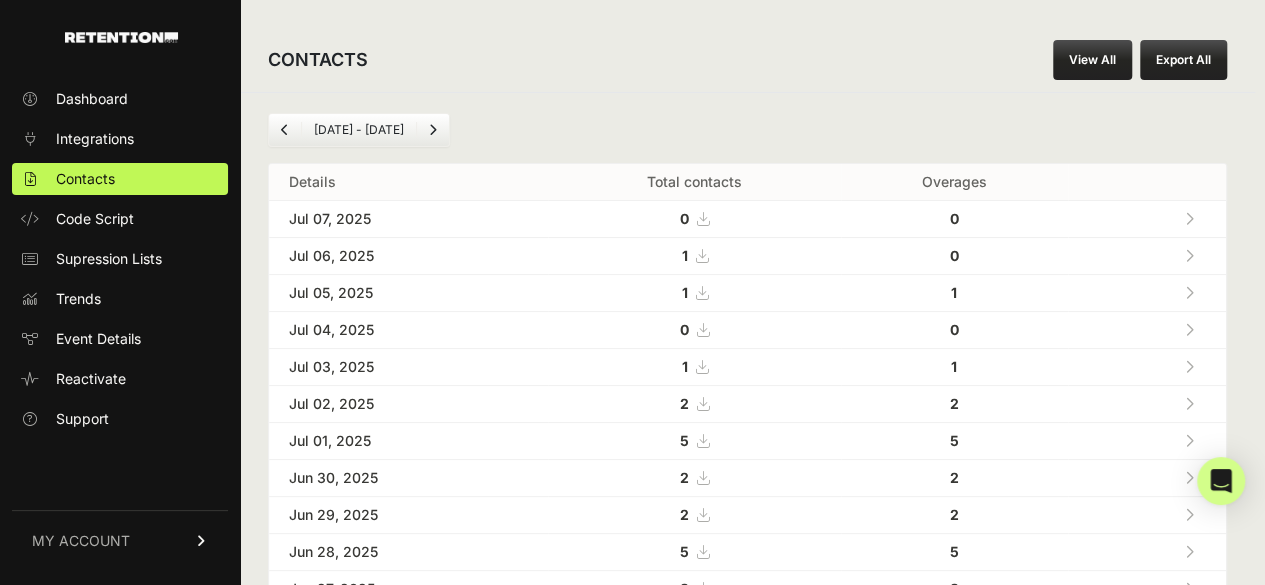 click at bounding box center [1189, 367] 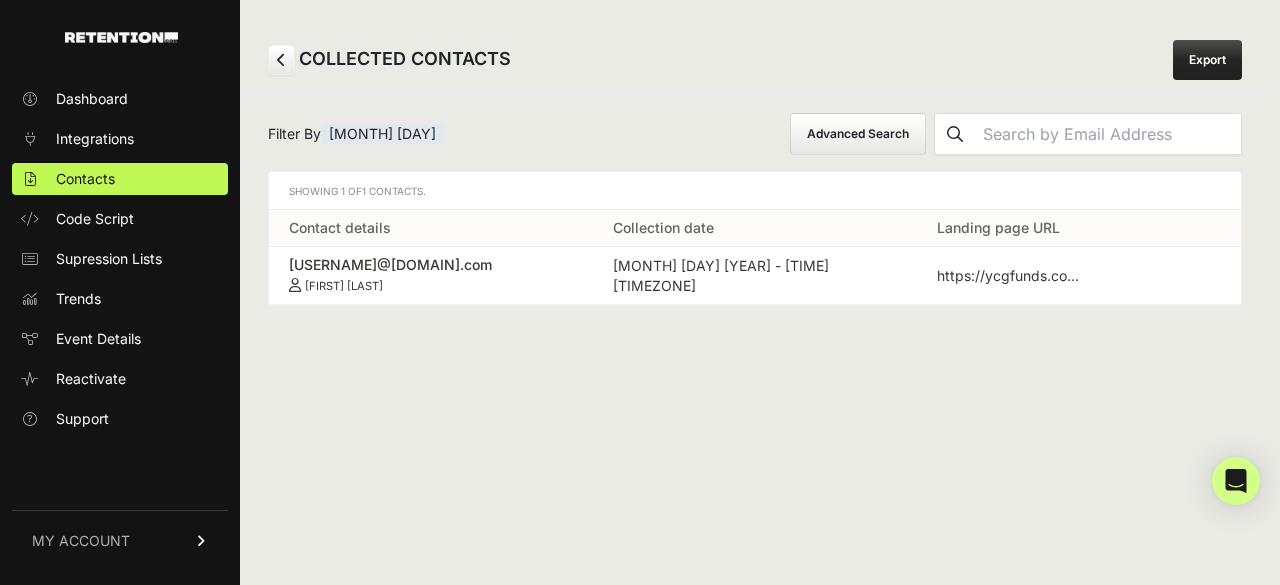 scroll, scrollTop: 0, scrollLeft: 0, axis: both 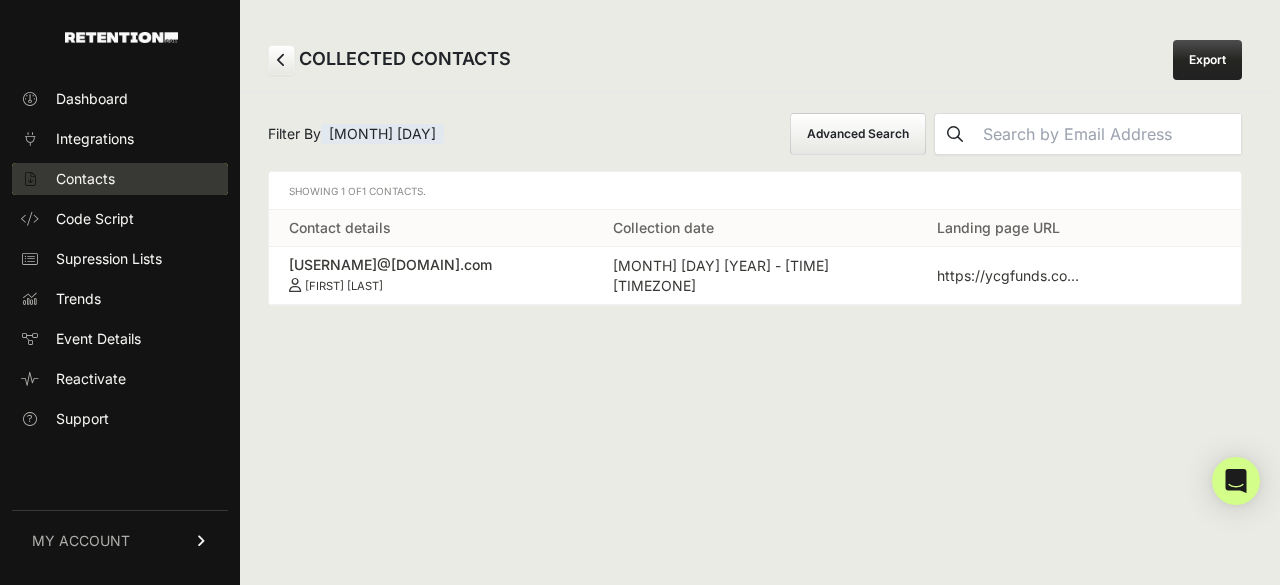 click on "Contacts" at bounding box center (85, 179) 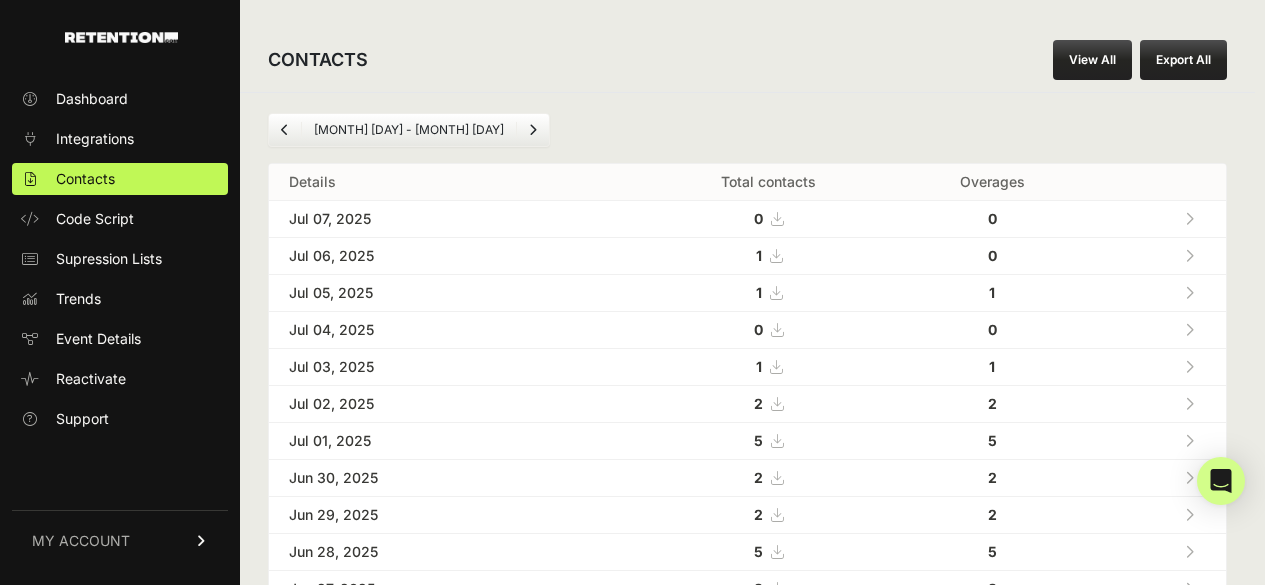 scroll, scrollTop: 0, scrollLeft: 0, axis: both 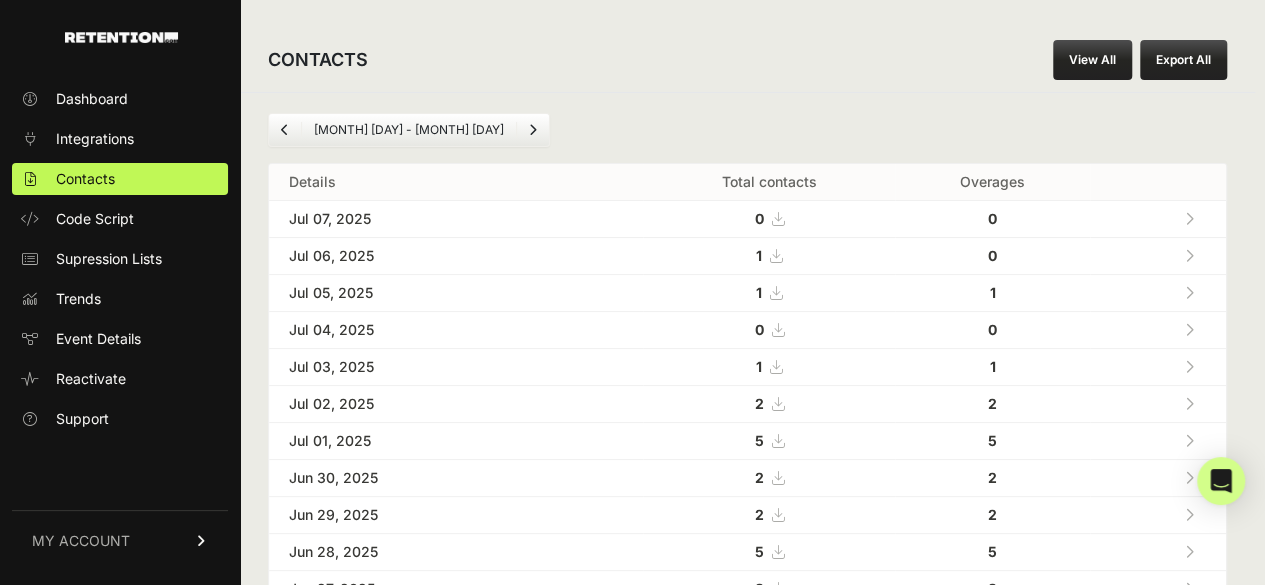 click at bounding box center (1189, 404) 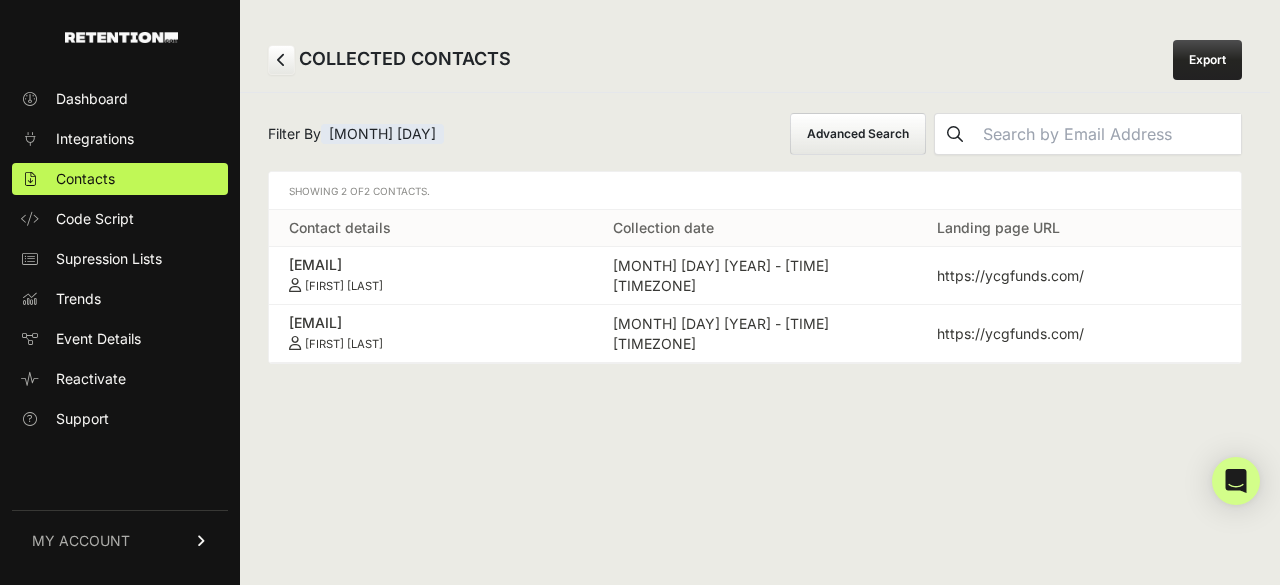 scroll, scrollTop: 0, scrollLeft: 0, axis: both 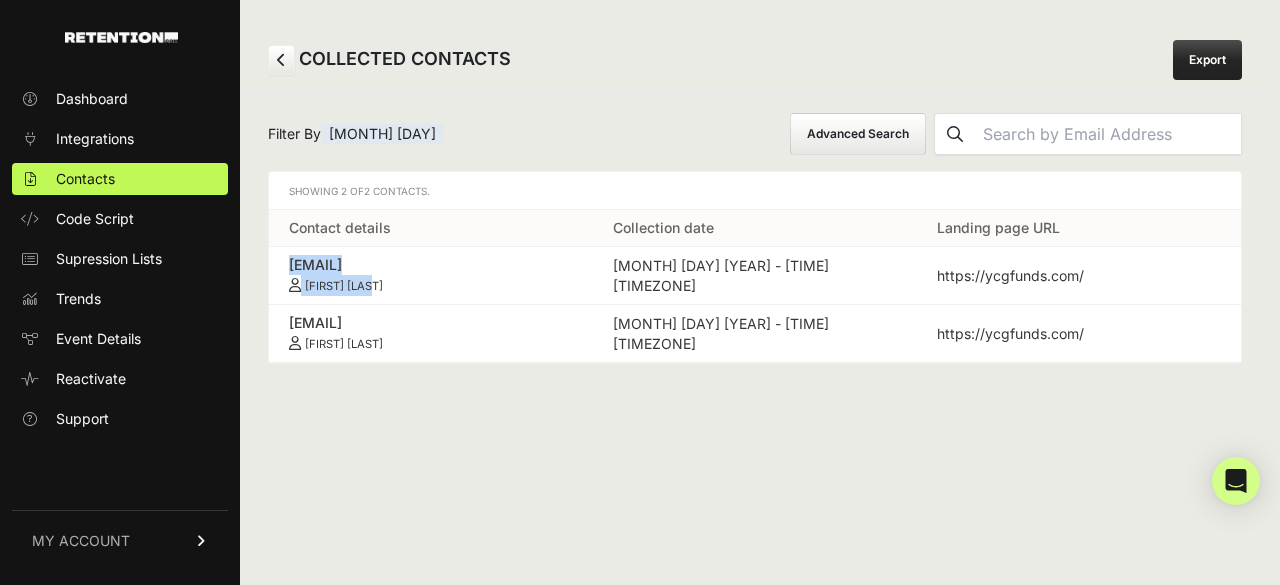 drag, startPoint x: 283, startPoint y: 263, endPoint x: 434, endPoint y: 290, distance: 153.39491 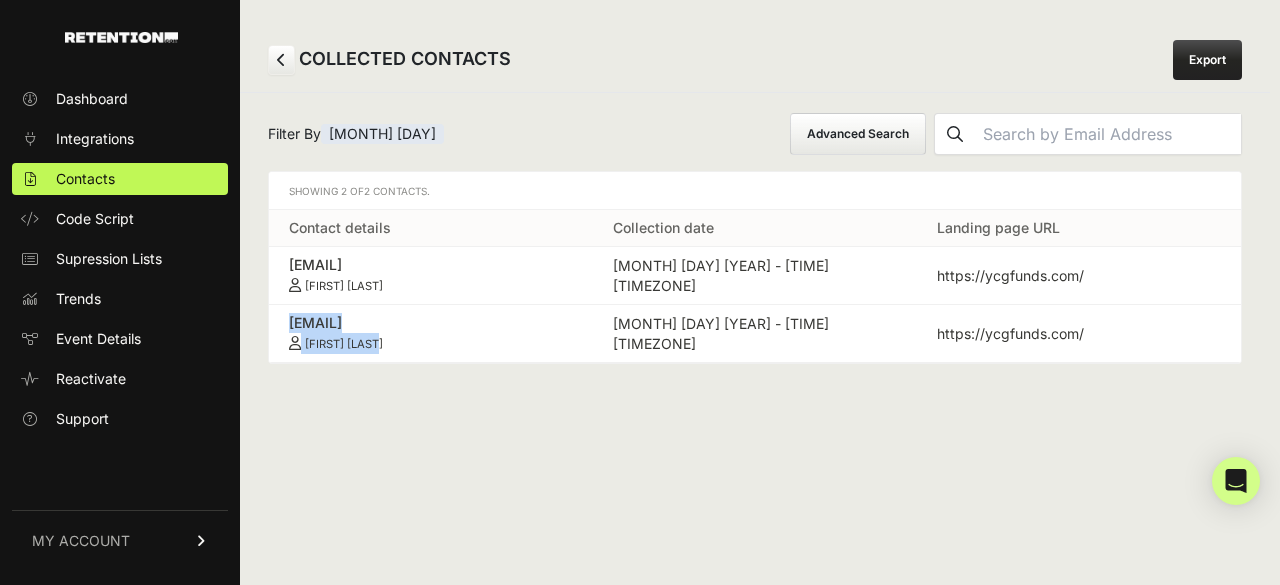 drag, startPoint x: 287, startPoint y: 325, endPoint x: 390, endPoint y: 341, distance: 104.23531 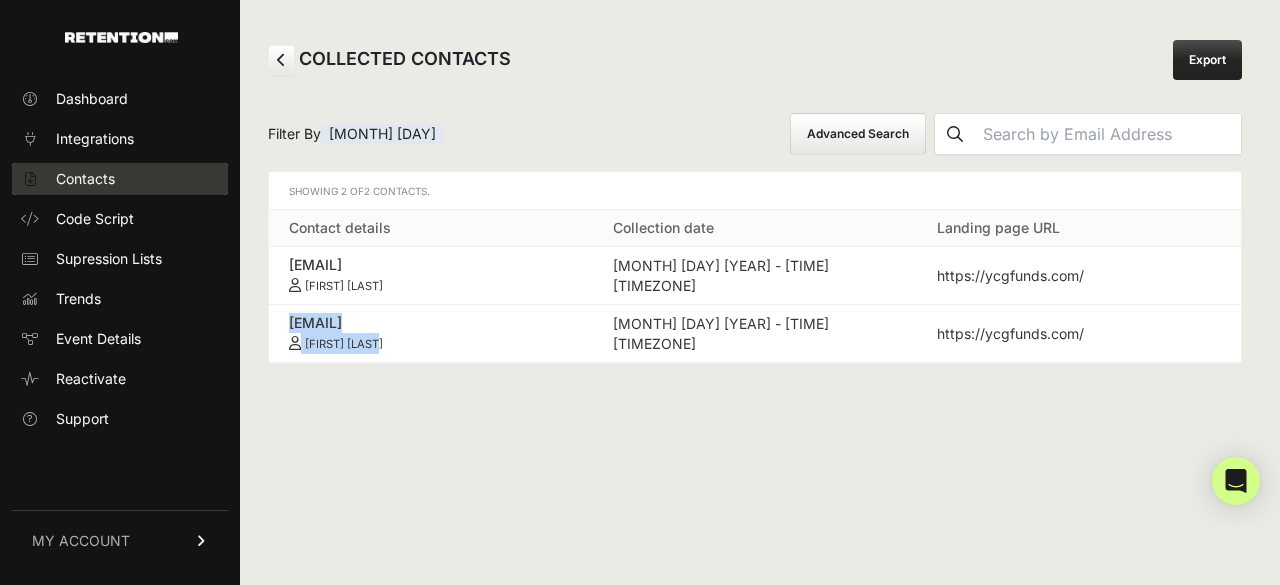 click on "Contacts" at bounding box center [120, 179] 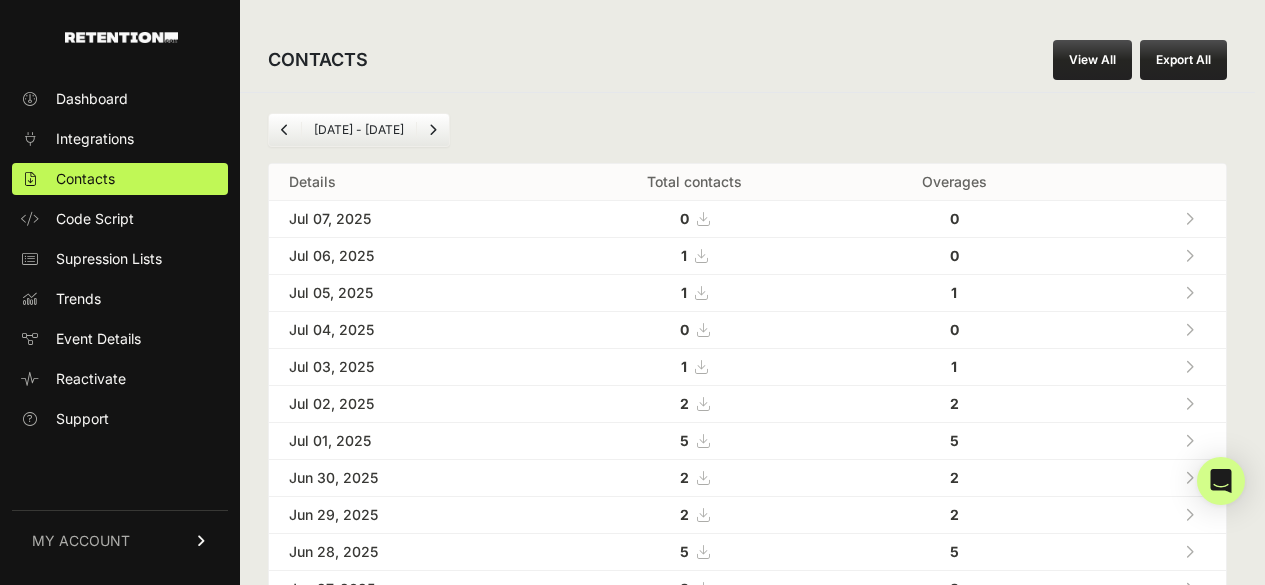 scroll, scrollTop: 0, scrollLeft: 0, axis: both 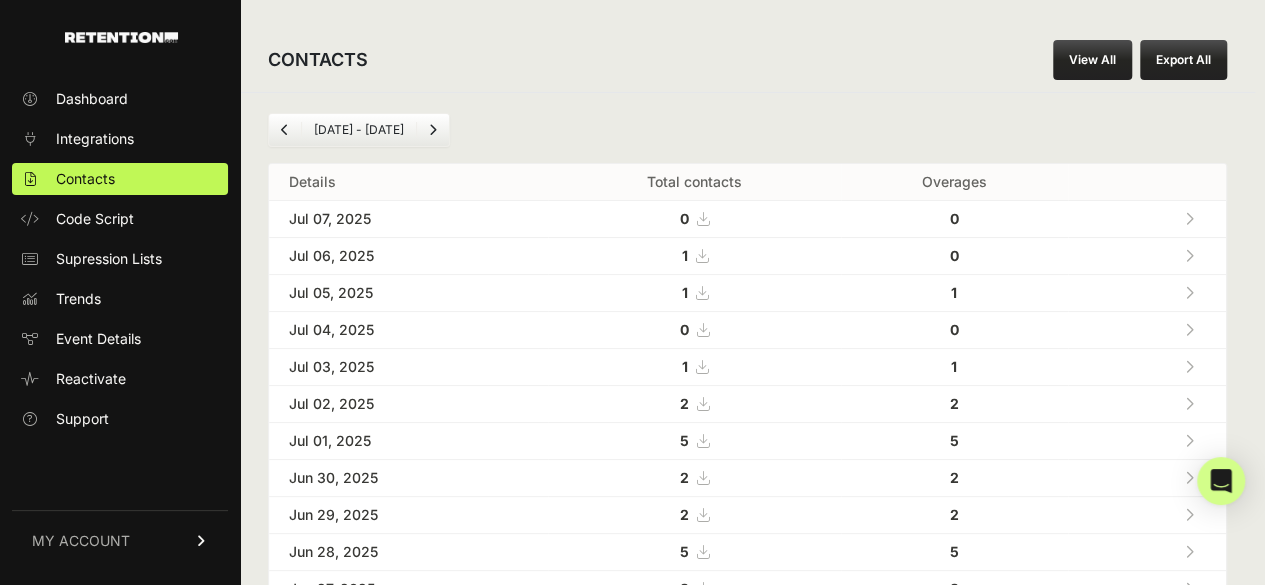 click at bounding box center (1189, 440) 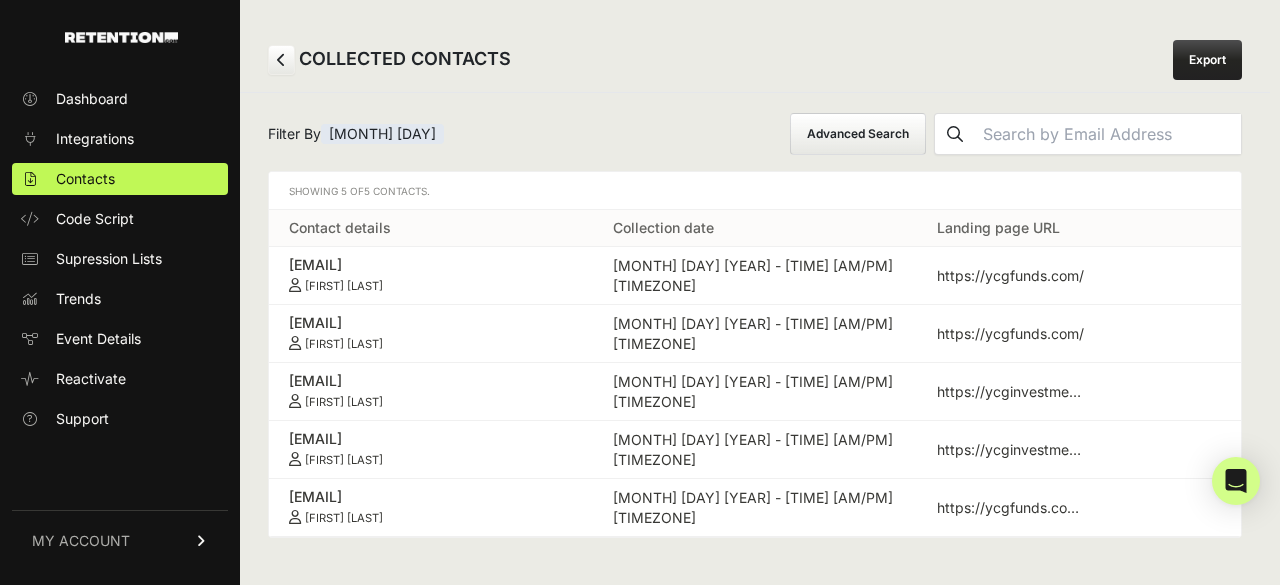 scroll, scrollTop: 0, scrollLeft: 0, axis: both 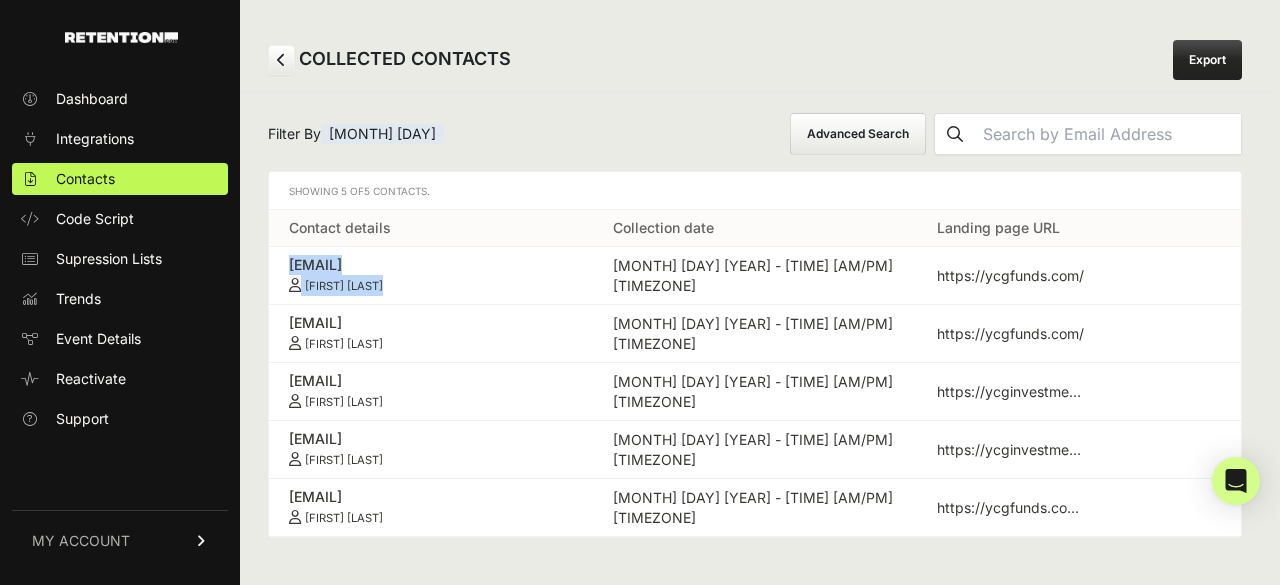 drag, startPoint x: 280, startPoint y: 255, endPoint x: 428, endPoint y: 282, distance: 150.44267 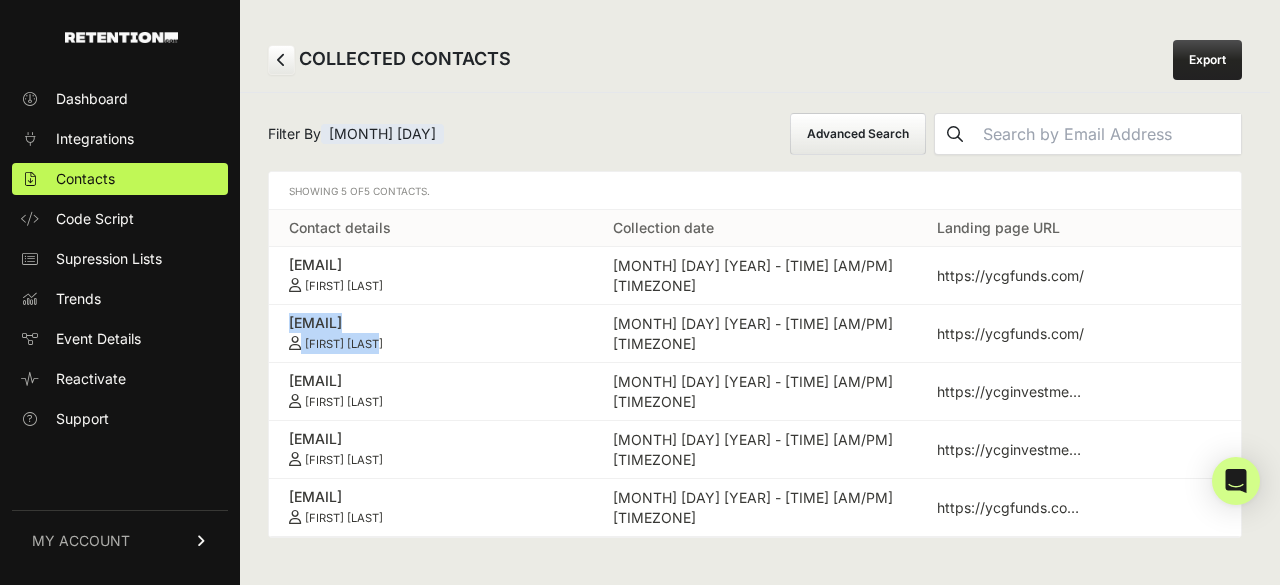 drag, startPoint x: 284, startPoint y: 317, endPoint x: 426, endPoint y: 342, distance: 144.18391 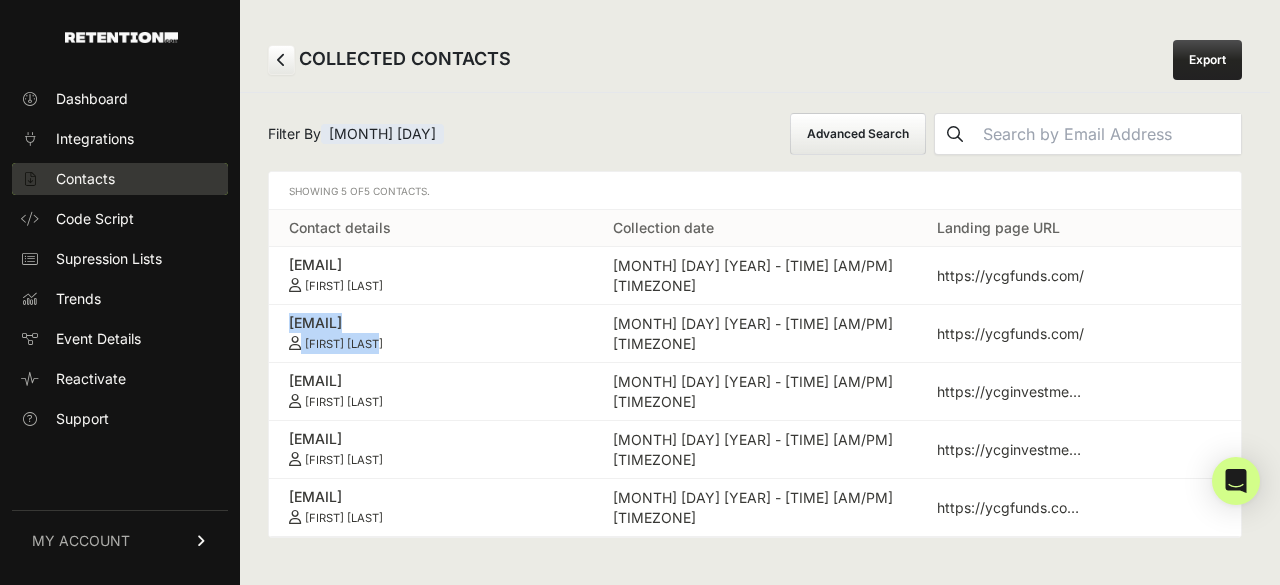 click on "Contacts" at bounding box center (85, 179) 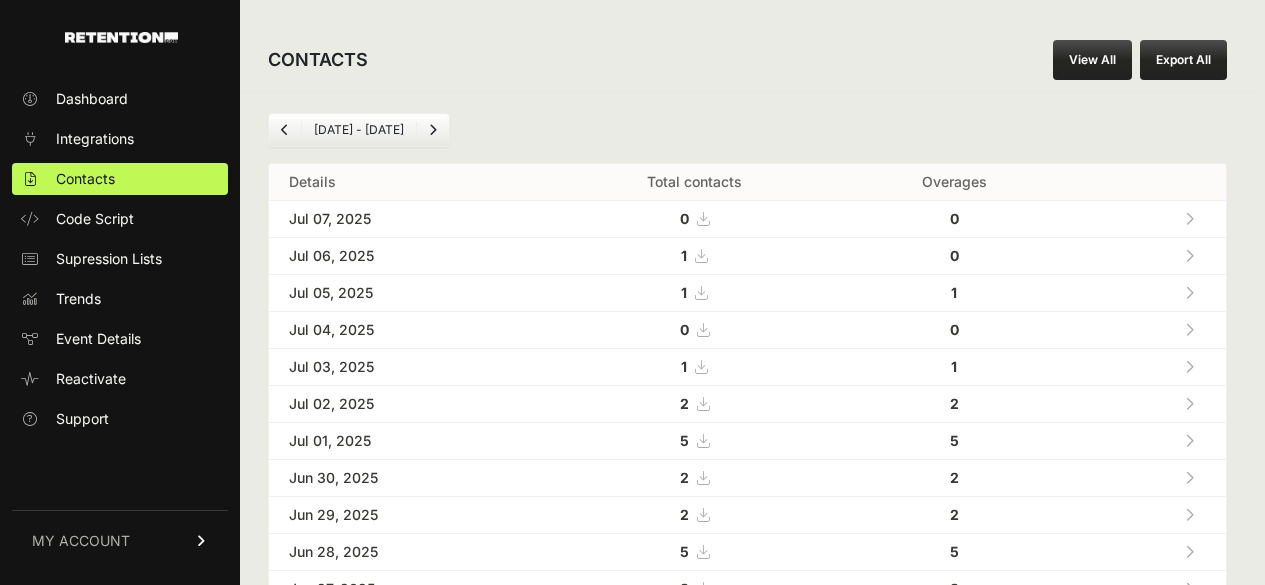 scroll, scrollTop: 0, scrollLeft: 0, axis: both 